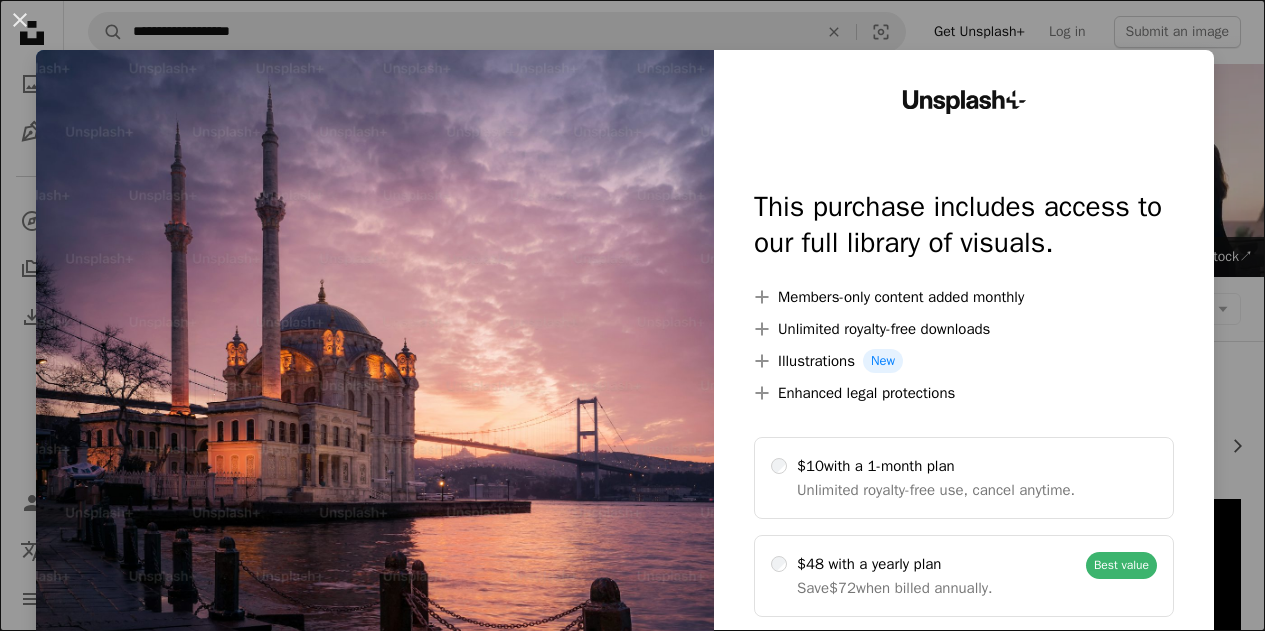scroll, scrollTop: 387, scrollLeft: 0, axis: vertical 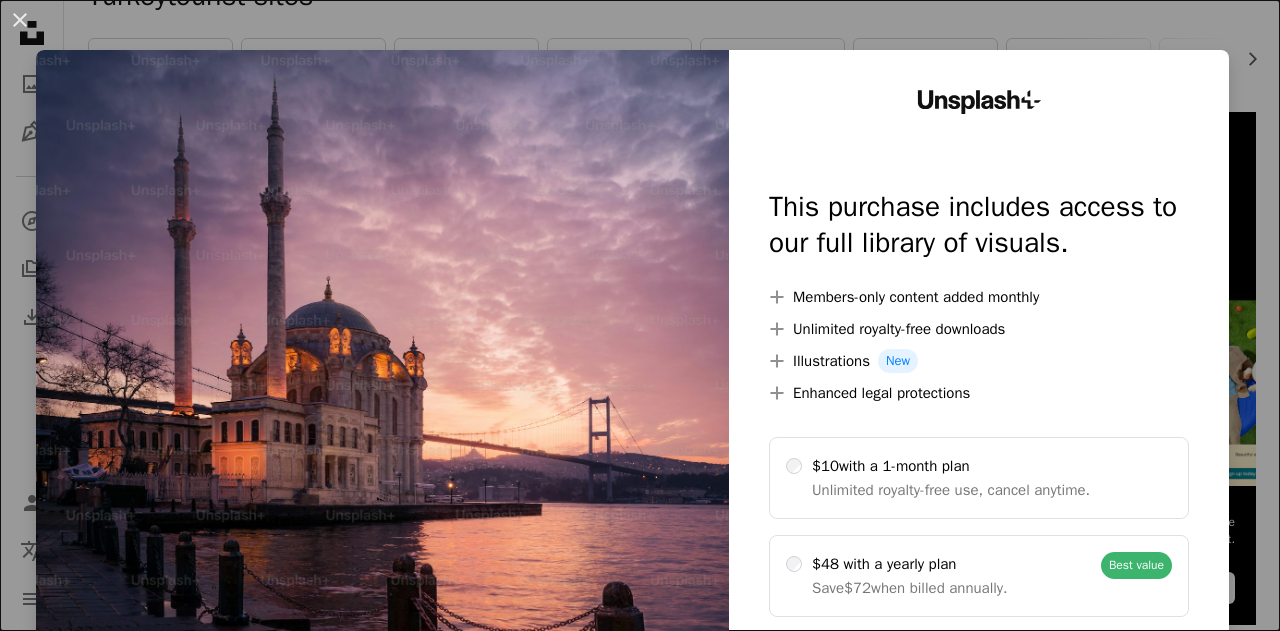 click on "An X shape Unsplash+ This purchase includes access to our full library of visuals. A plus sign Members-only content added monthly A plus sign Unlimited royalty-free downloads A plus sign Illustrations  New A plus sign Enhanced legal protections $10  with a 1-month plan Unlimited royalty-free use, cancel anytime. $48   with a yearly plan Save  $72  when billed annually. Best value Continue with purchase Taxes where applicable. Renews automatically. Cancel anytime." at bounding box center [640, 315] 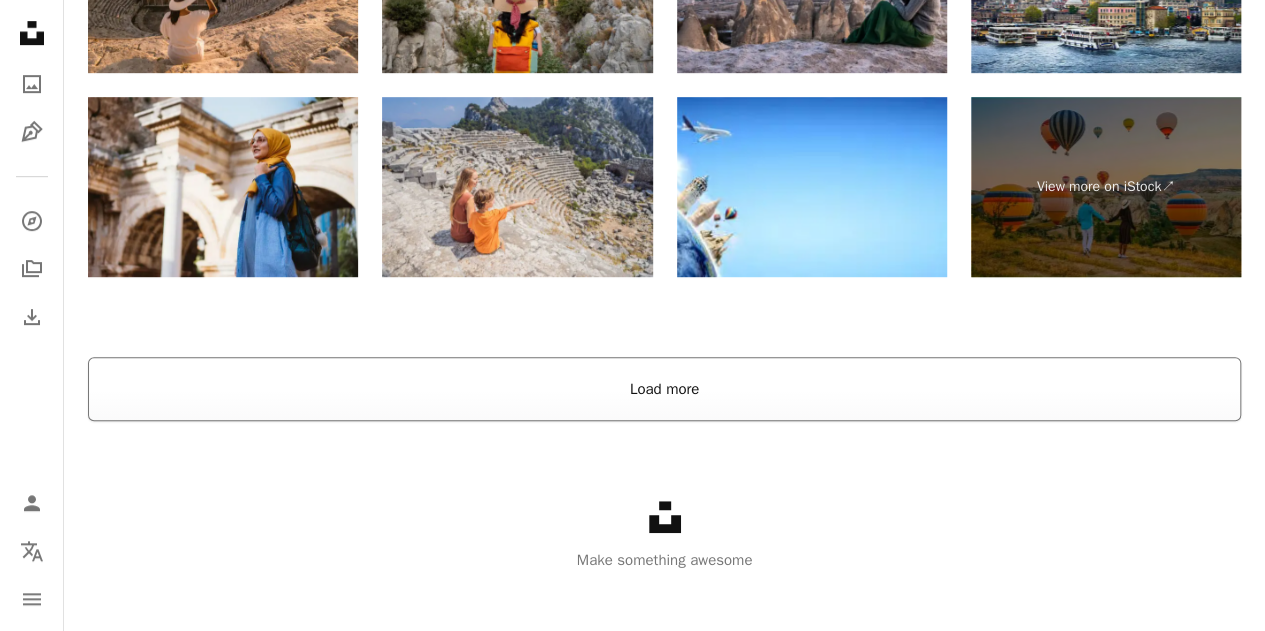 click on "Load more" at bounding box center [664, 389] 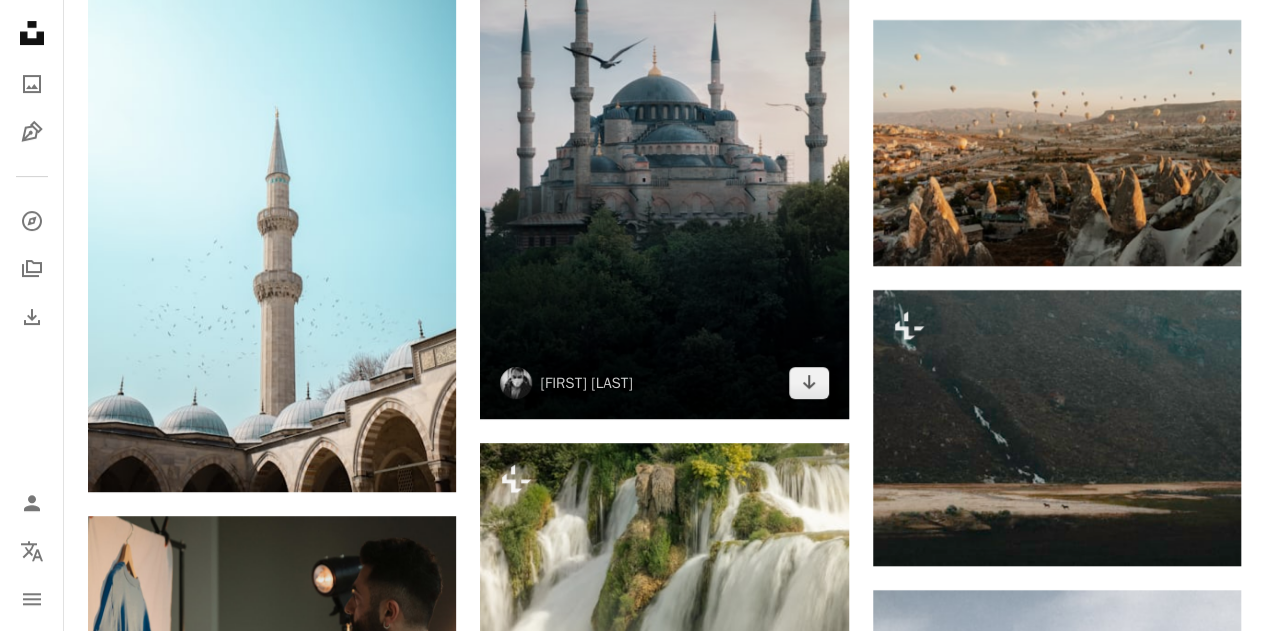 scroll, scrollTop: 4062, scrollLeft: 0, axis: vertical 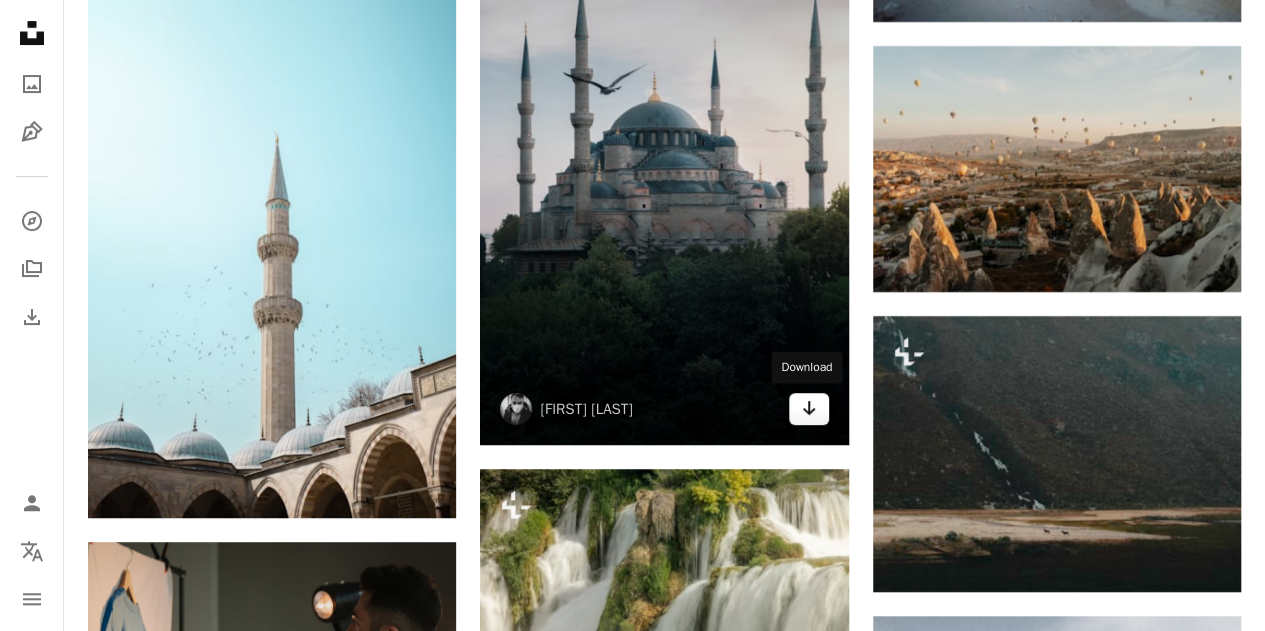 click on "Arrow pointing down" at bounding box center (809, 409) 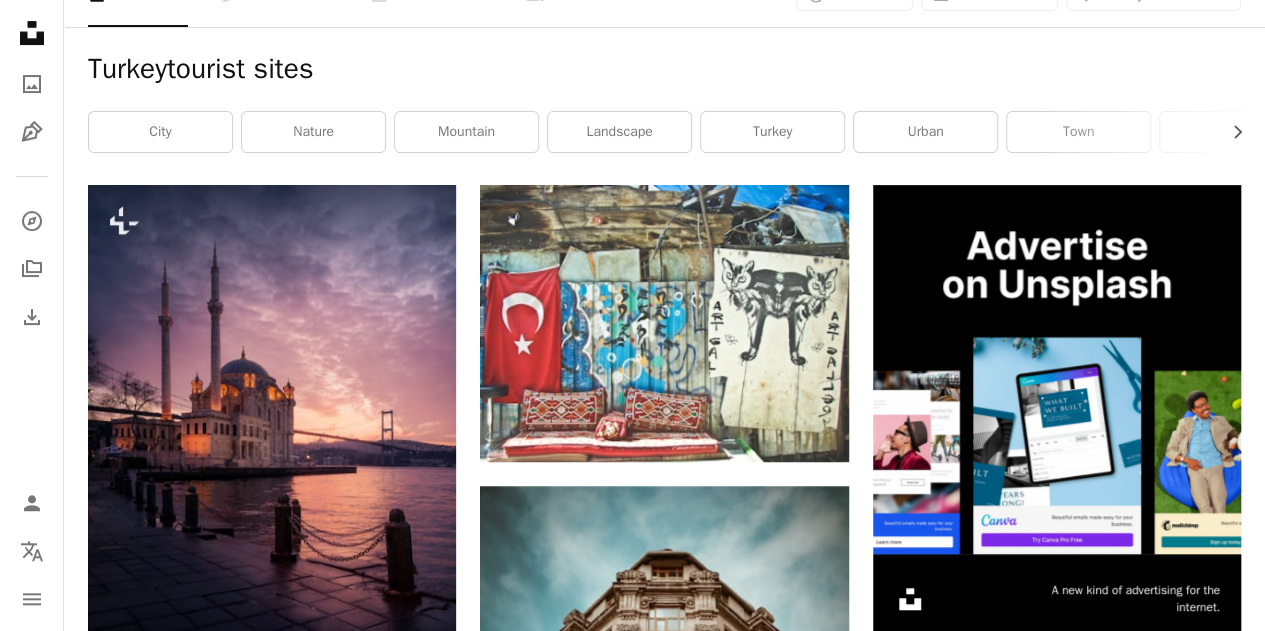 scroll, scrollTop: 0, scrollLeft: 0, axis: both 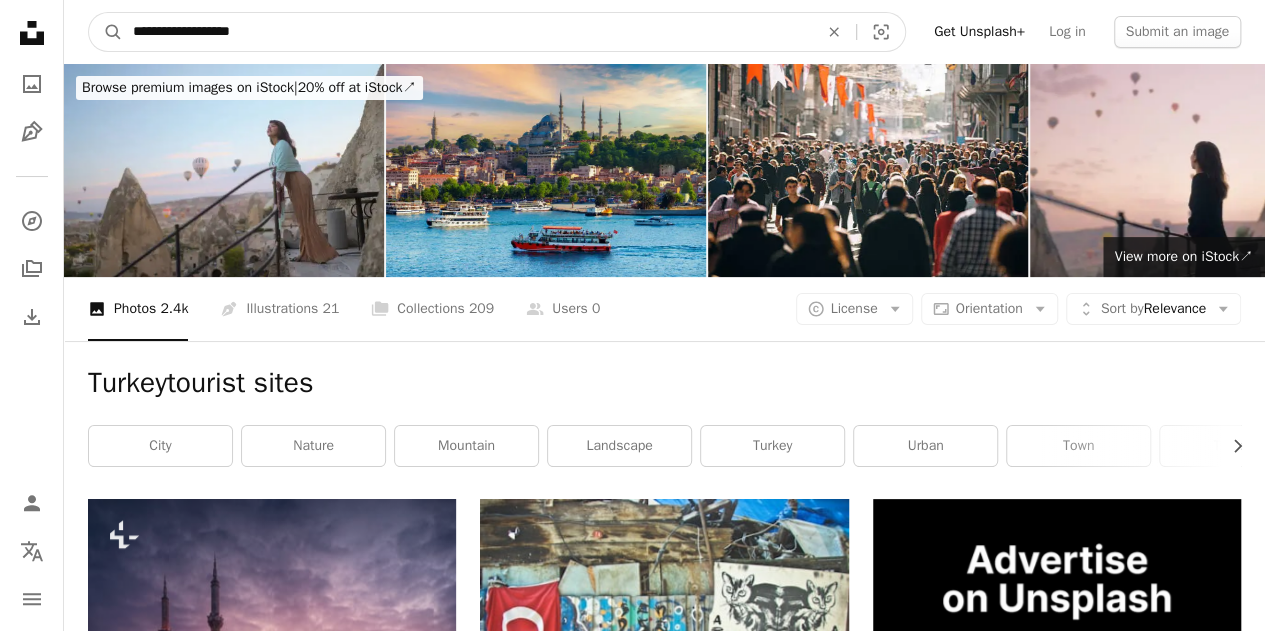 click on "**********" at bounding box center (467, 32) 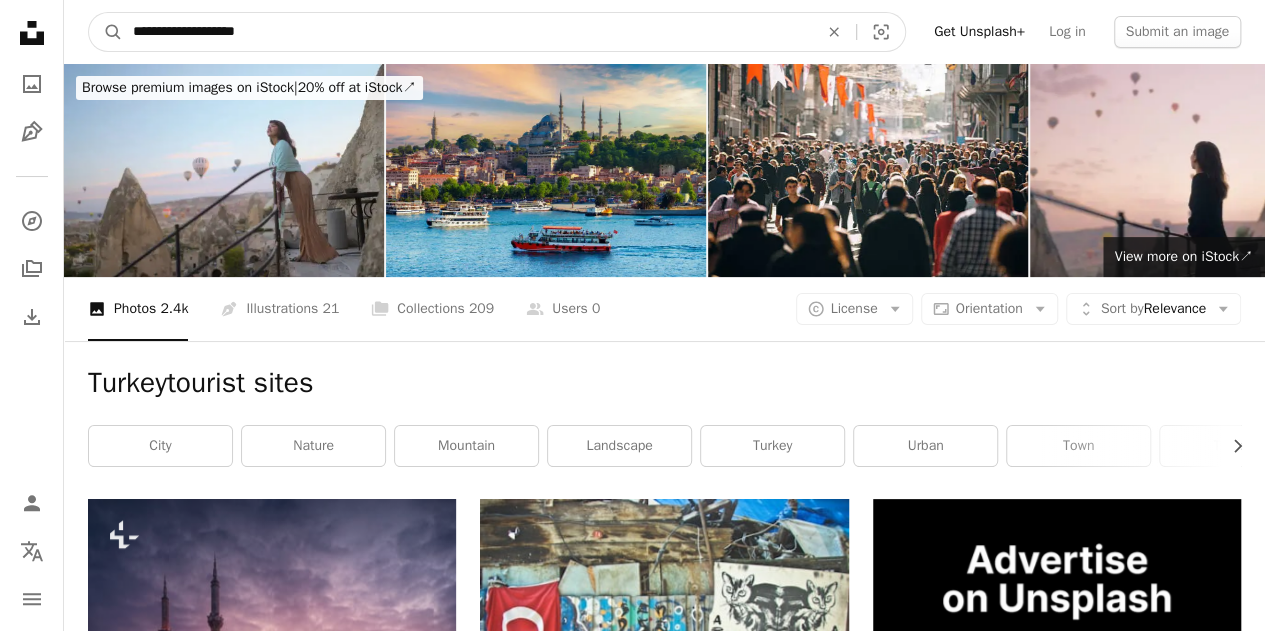 click on "**********" at bounding box center (467, 32) 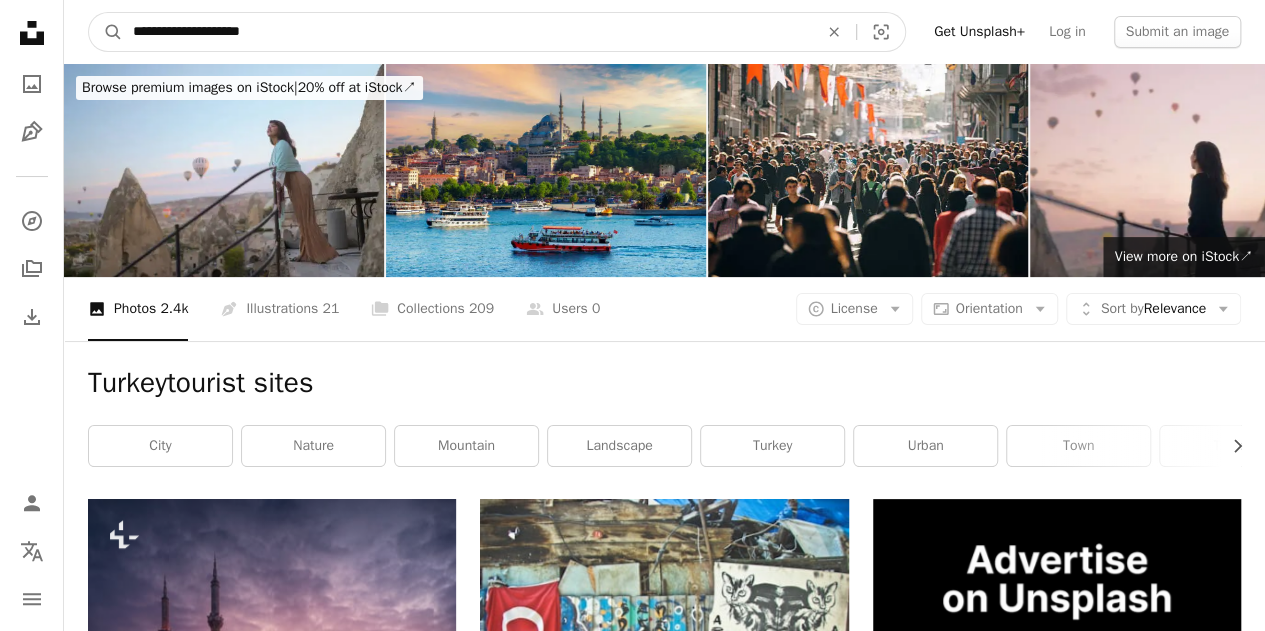 type on "**********" 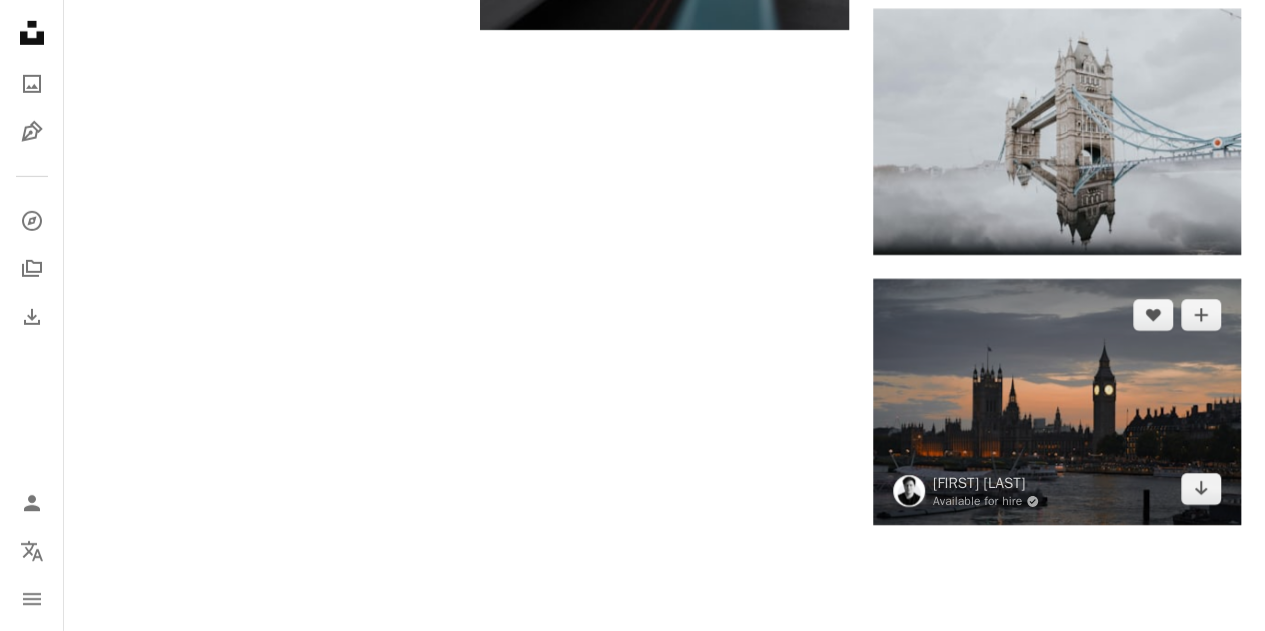 scroll, scrollTop: 3180, scrollLeft: 0, axis: vertical 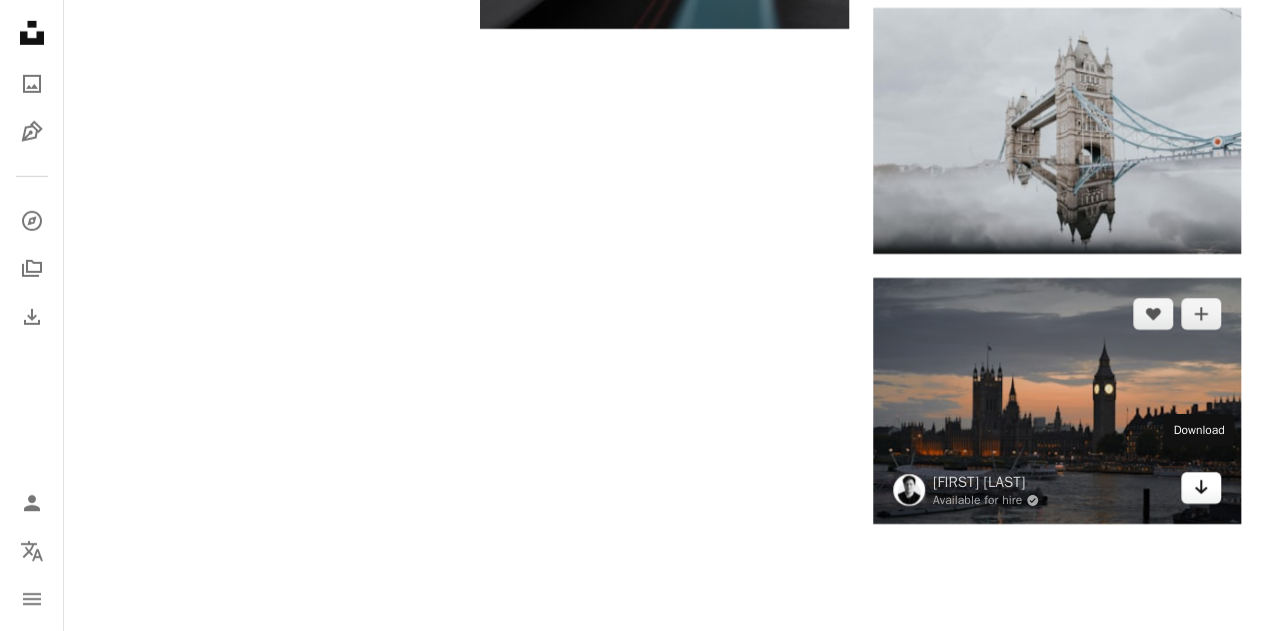 click on "Arrow pointing down" 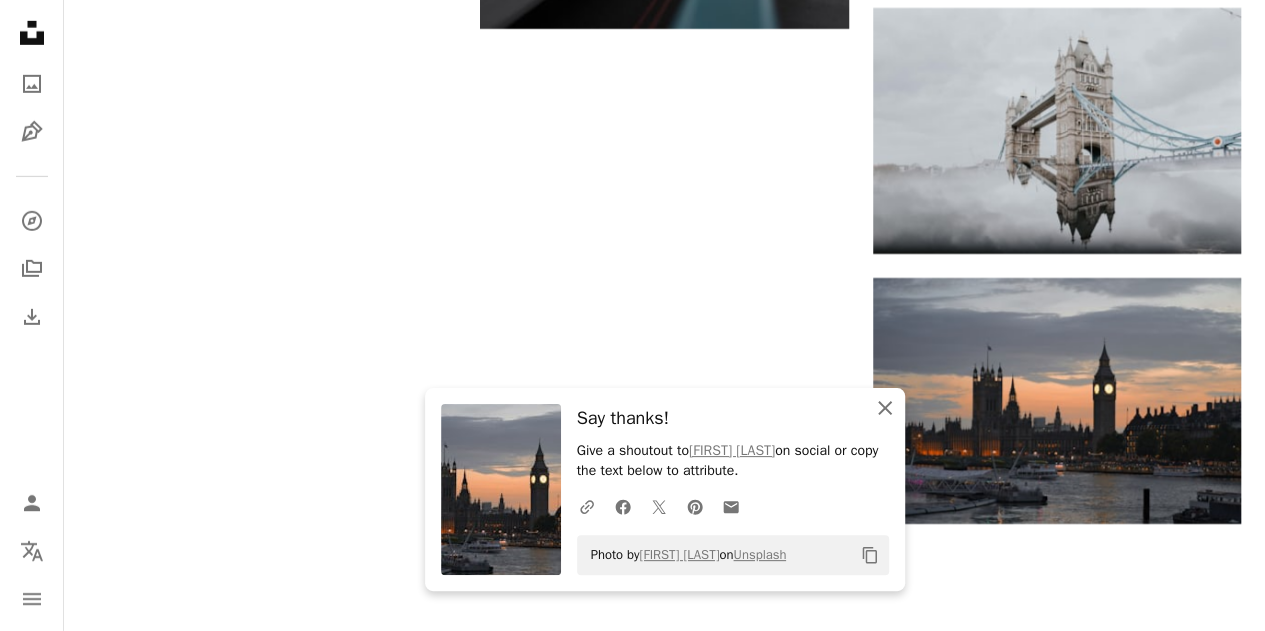 click on "An X shape" 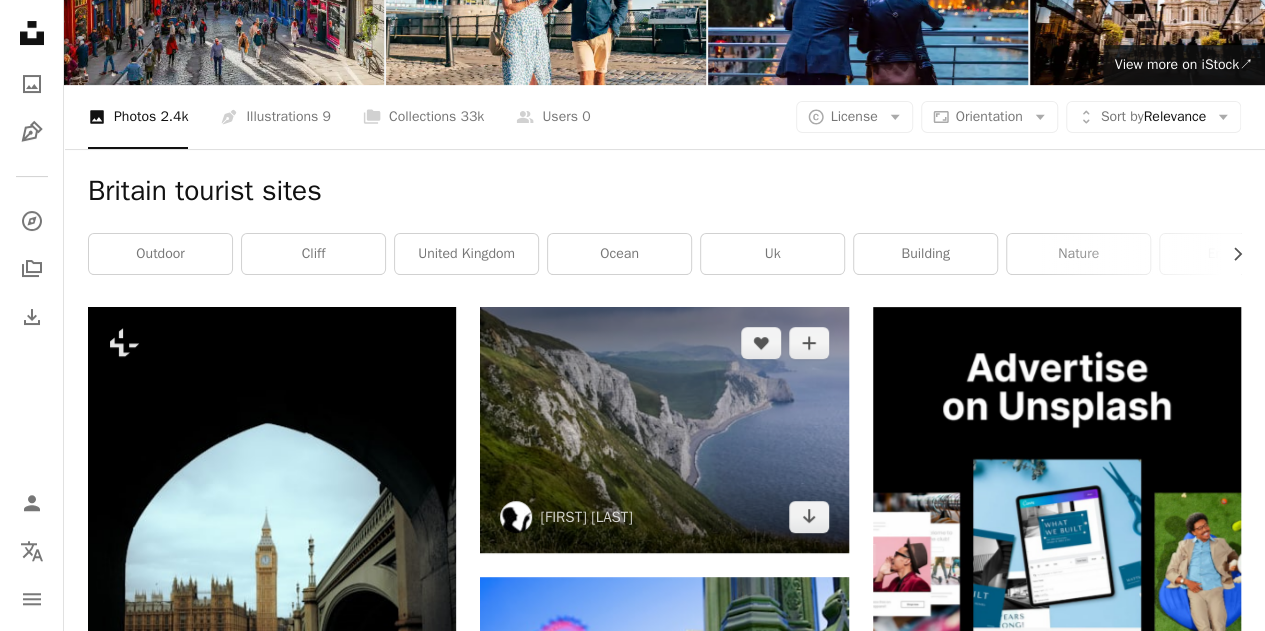 scroll, scrollTop: 0, scrollLeft: 0, axis: both 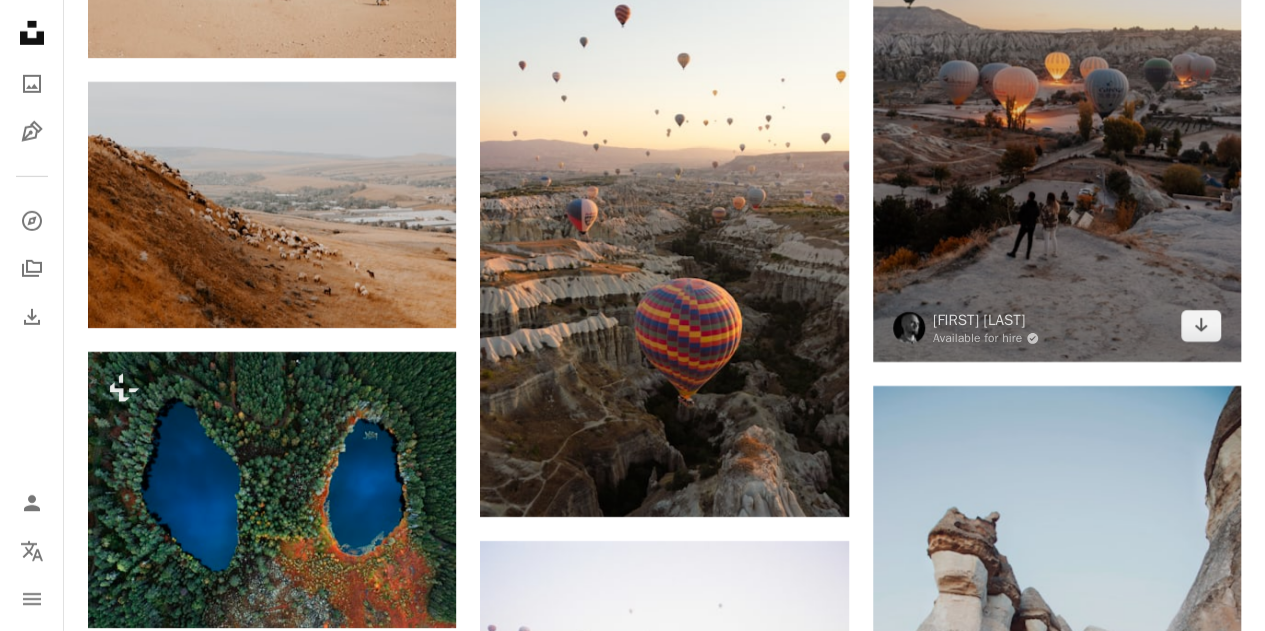drag, startPoint x: 1055, startPoint y: 162, endPoint x: 1152, endPoint y: 226, distance: 116.21101 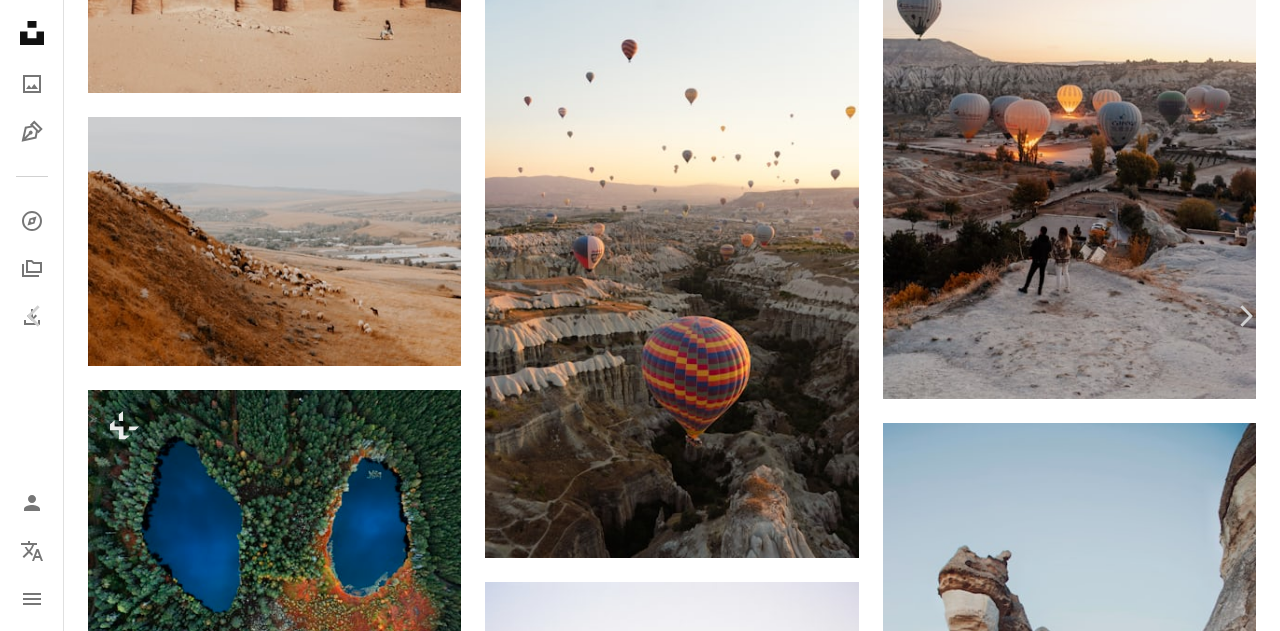 click on "Download free" at bounding box center [1081, 7936] 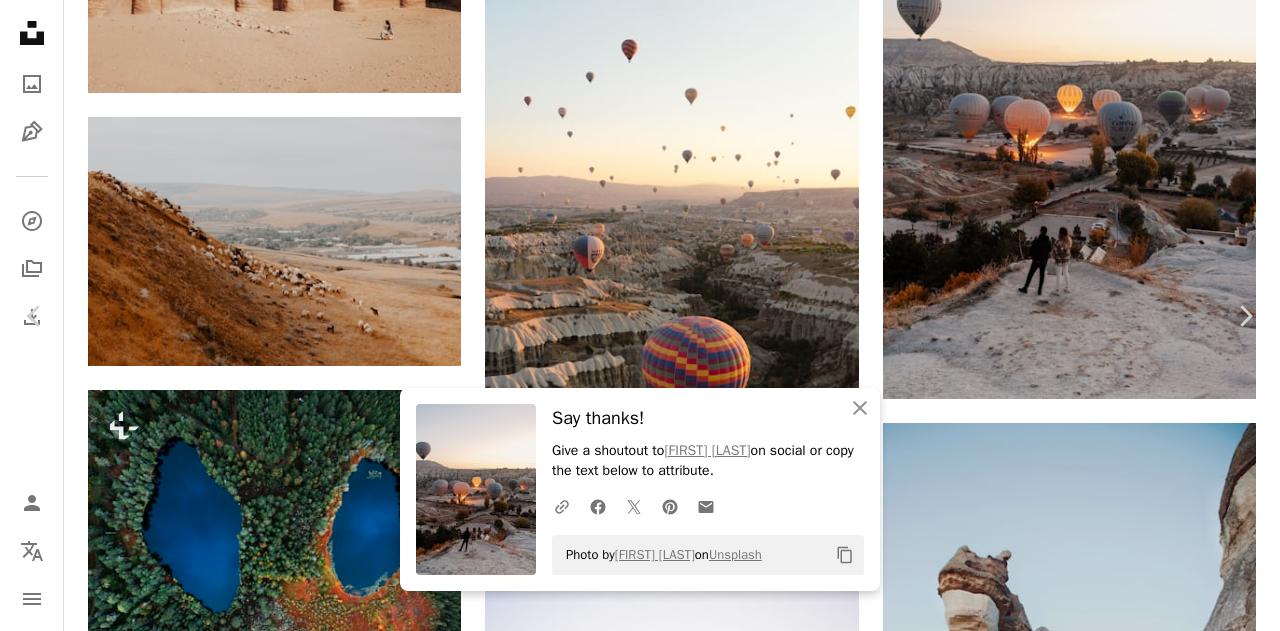 click on "Download free" at bounding box center (1081, 7936) 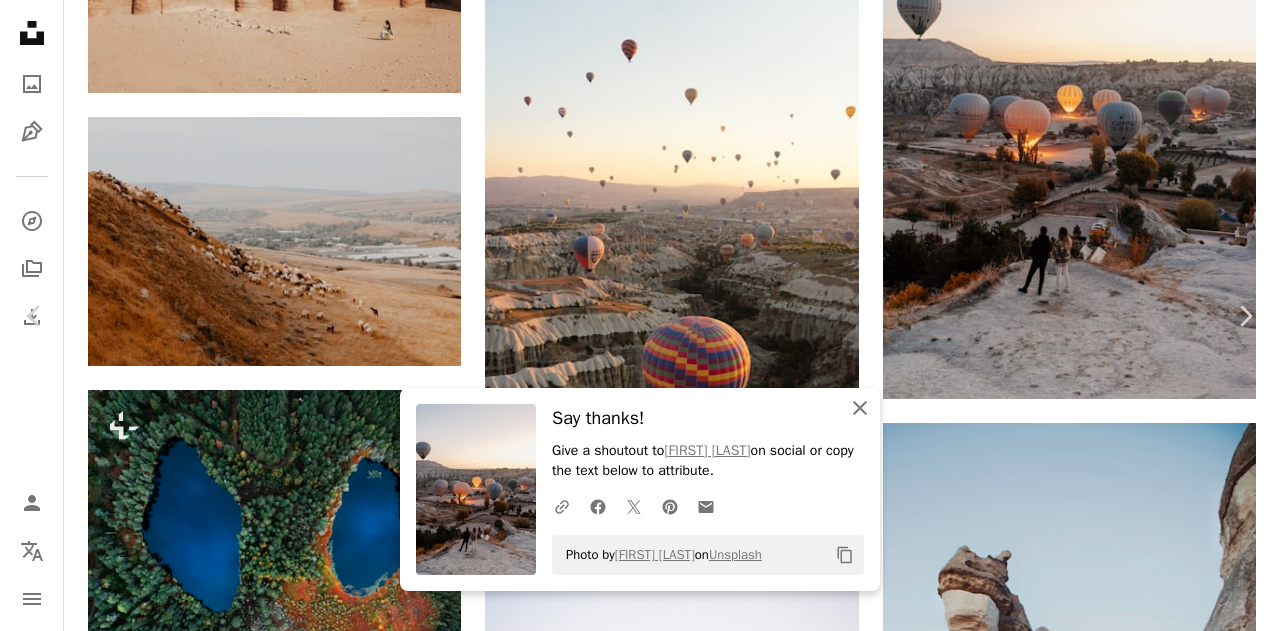 click 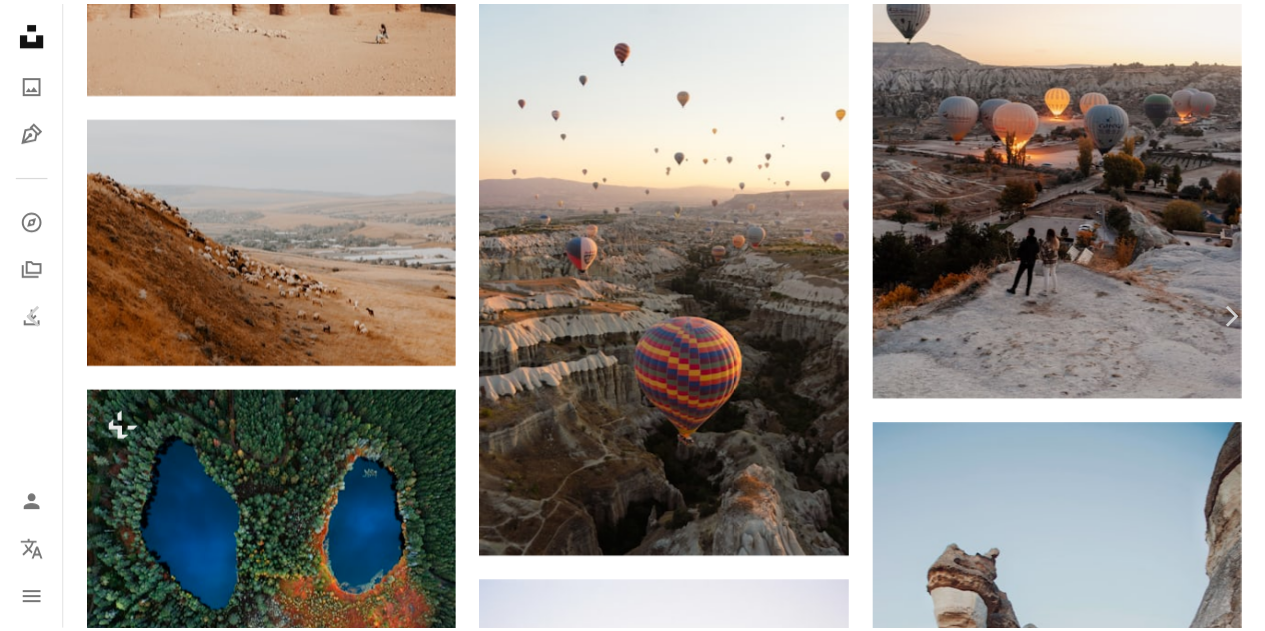 scroll, scrollTop: 2147, scrollLeft: 0, axis: vertical 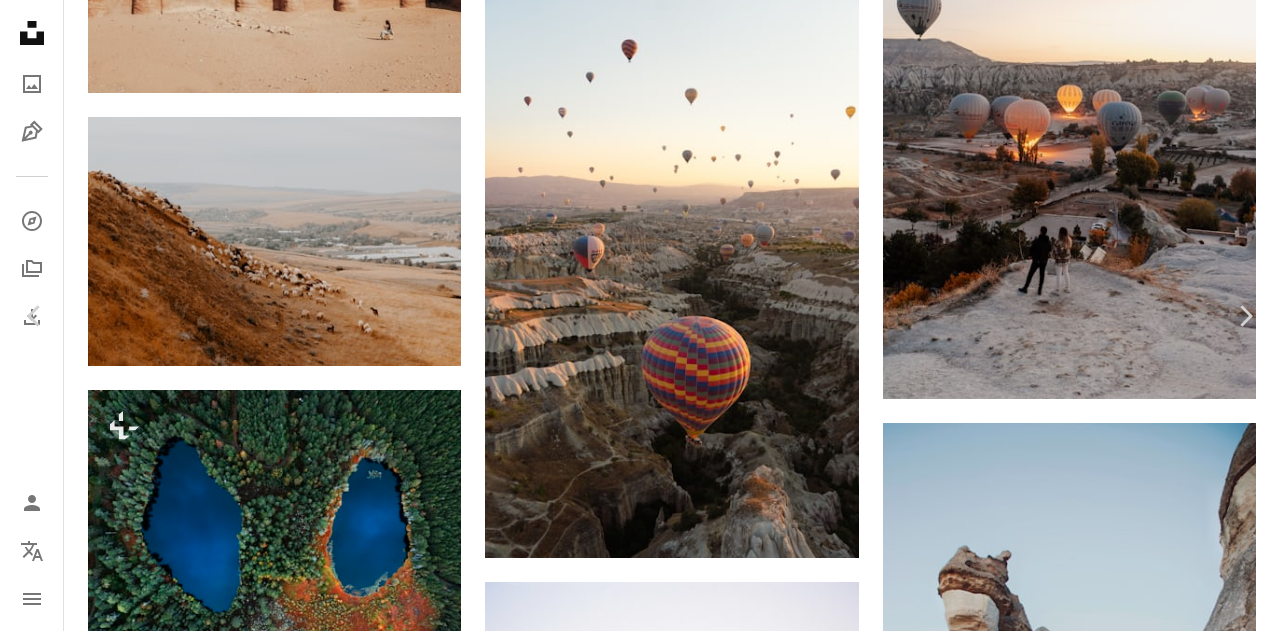 click on "A checkmark inside of a circle A heart A plus sign Edit image   Plus sign for Unsplash+ Download free Chevron down Zoom in Views 308,277 Downloads 2,737 Featured in Photos ,  Travel A forward-right arrow Share Info icon Info More Actions [CITY], [REGION], [COUNTRY], November 2022. A map marker [CITY], [COUNTRY] Calendar outlined Published on  November 22, 2022 Camera SONY, ILCE-7M2 Safety Free to use under the  Unsplash License travel mountains sunrise autumn morning balloon tourism dawn valley holidays trip tour autumn aesthetic mountain valley sand mountain airplane vehicle turkey aircraft cappadocia Free images Browse premium related images on iStock  |  Save 20% with code UNSPLASH20 View more on iStock  ↗ Related images A heart A plus sign [FIRST] [LAST] Available for hire A checkmark inside of a circle A heart A plus sign [FIRST] [LAST] Available for hire A checkmark inside of a circle A heart For" at bounding box center (640, 8204) 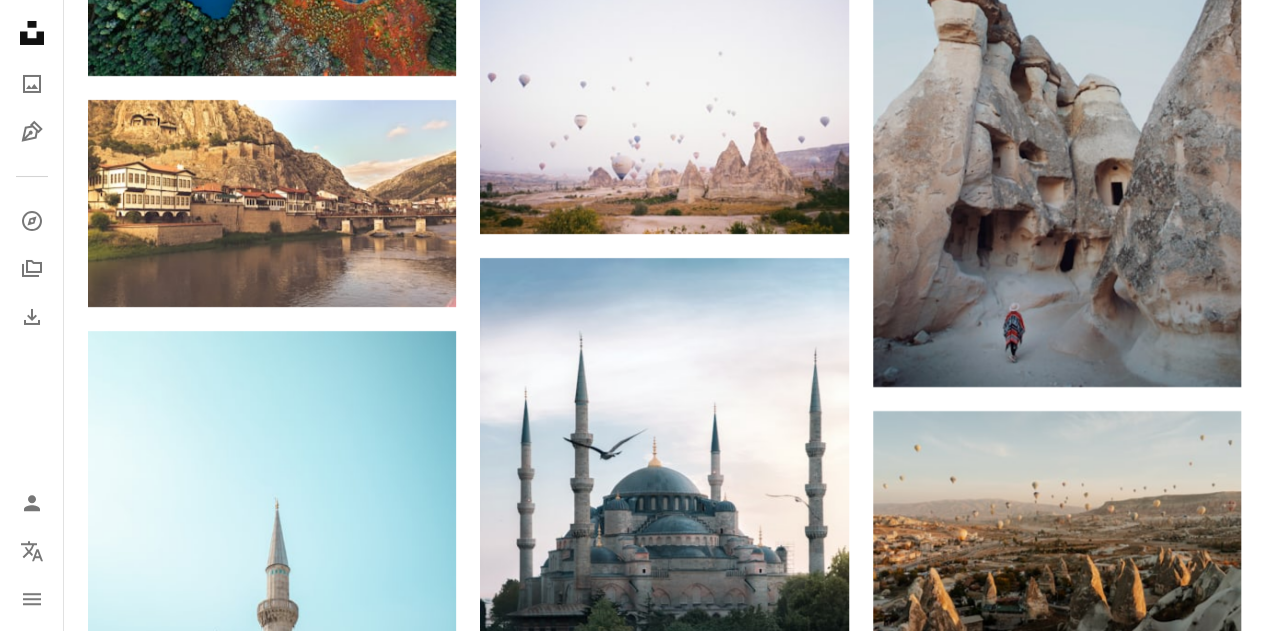 scroll, scrollTop: 5904, scrollLeft: 0, axis: vertical 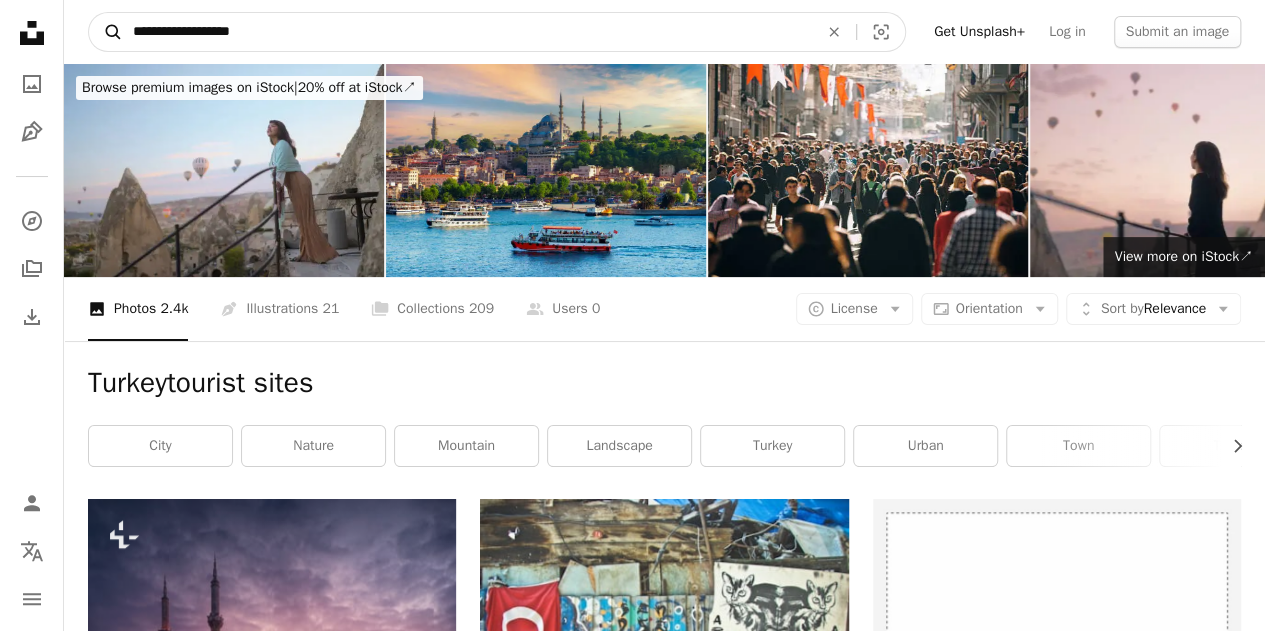 drag, startPoint x: 170, startPoint y: 35, endPoint x: 108, endPoint y: 43, distance: 62.514 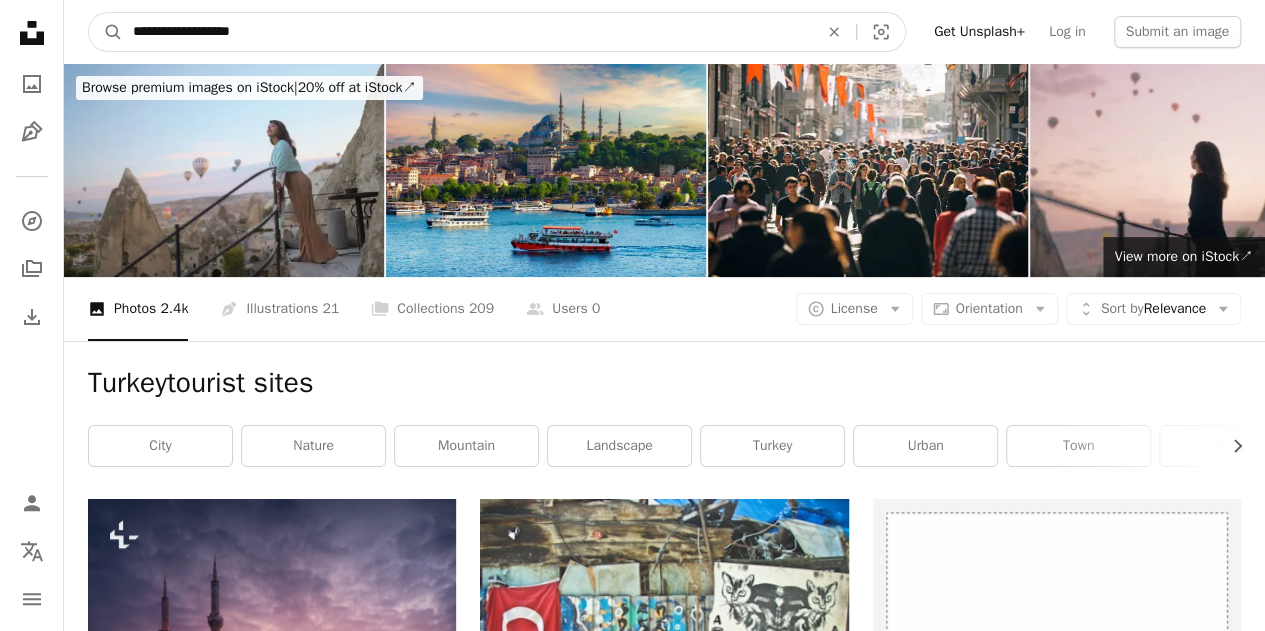 type on "**********" 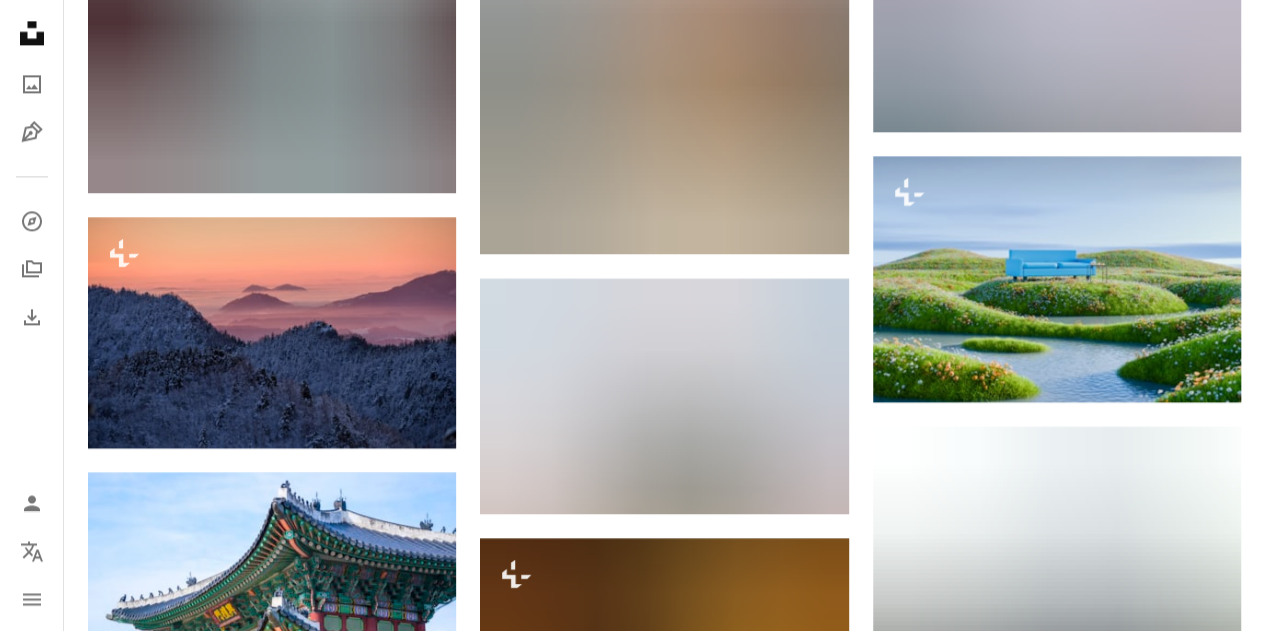 scroll, scrollTop: 1524, scrollLeft: 0, axis: vertical 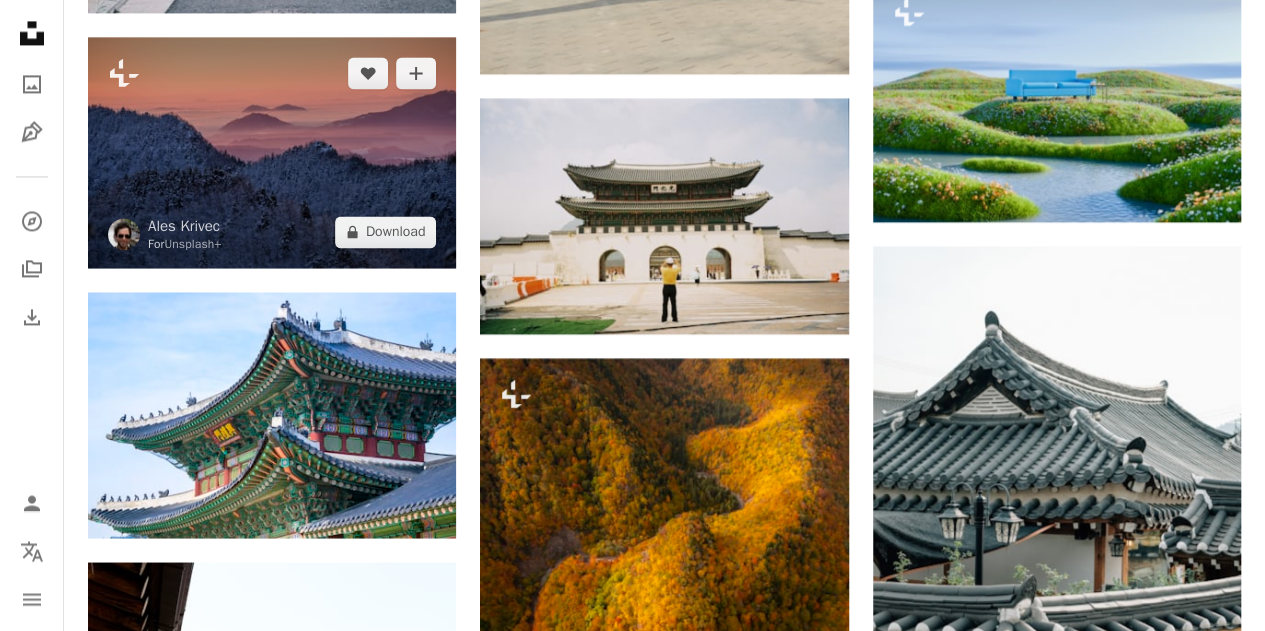 click at bounding box center (272, 152) 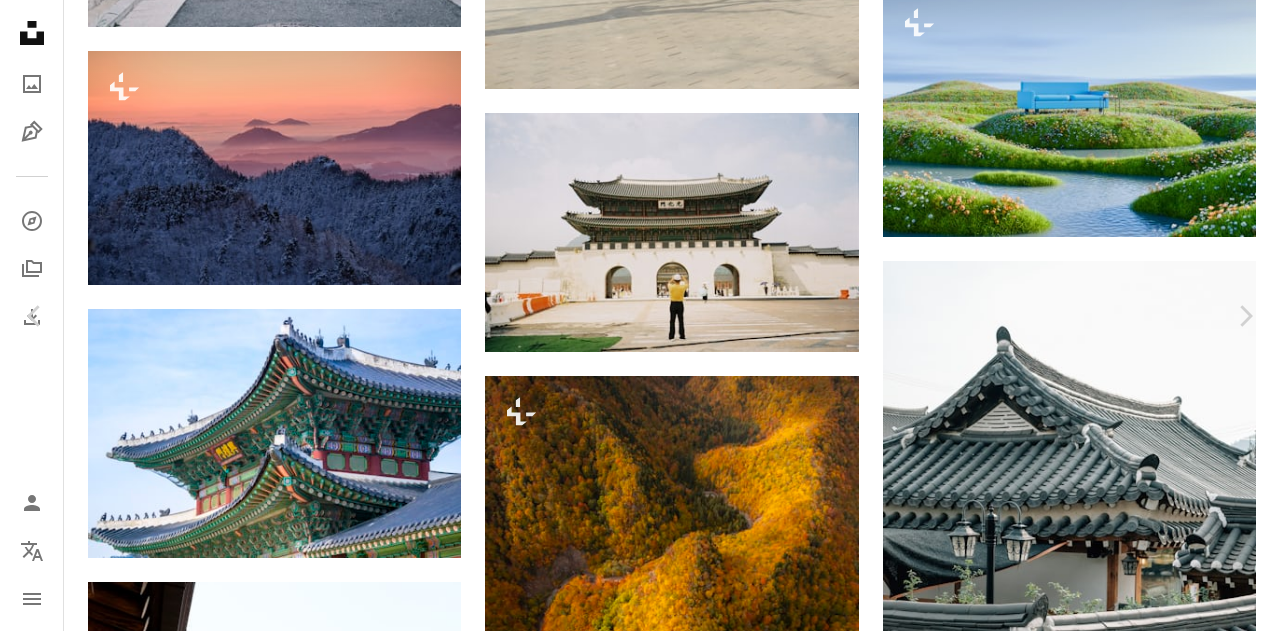 scroll, scrollTop: 1186, scrollLeft: 0, axis: vertical 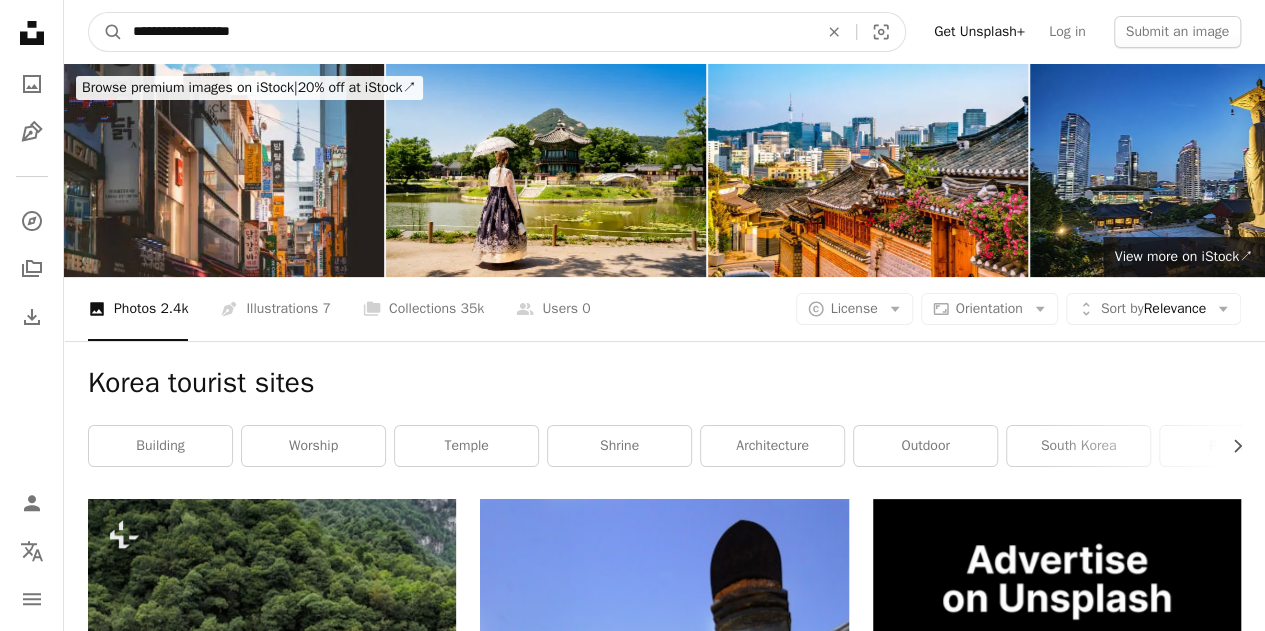click on "**********" at bounding box center (467, 32) 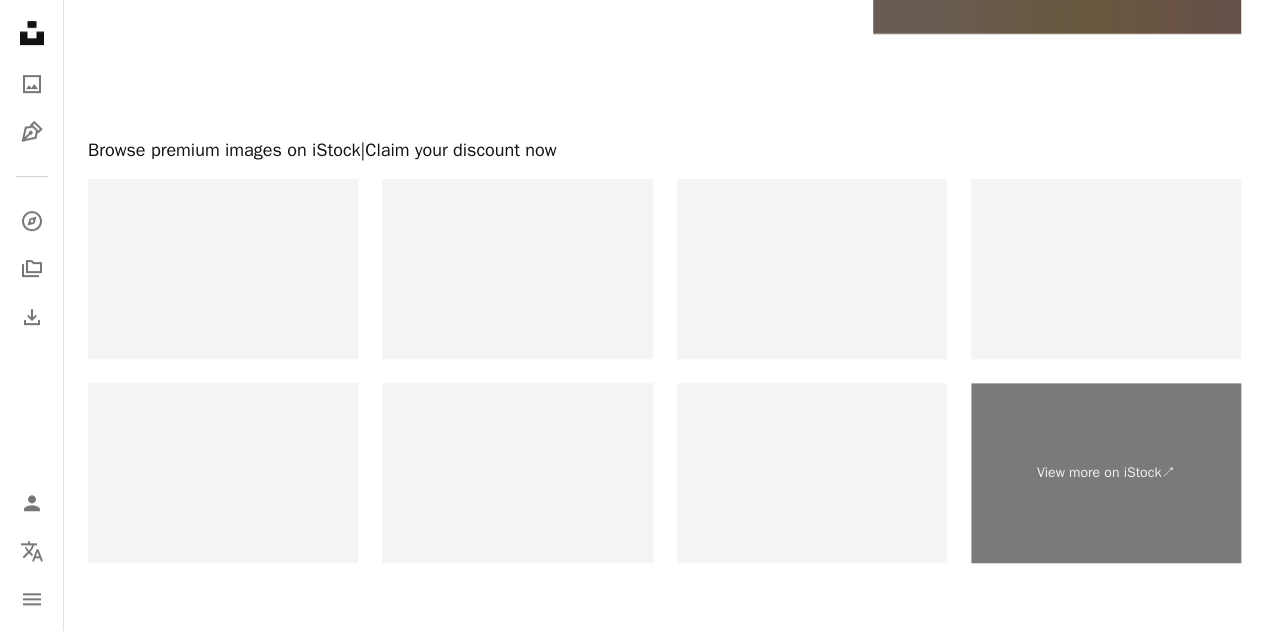 scroll, scrollTop: 4278, scrollLeft: 0, axis: vertical 